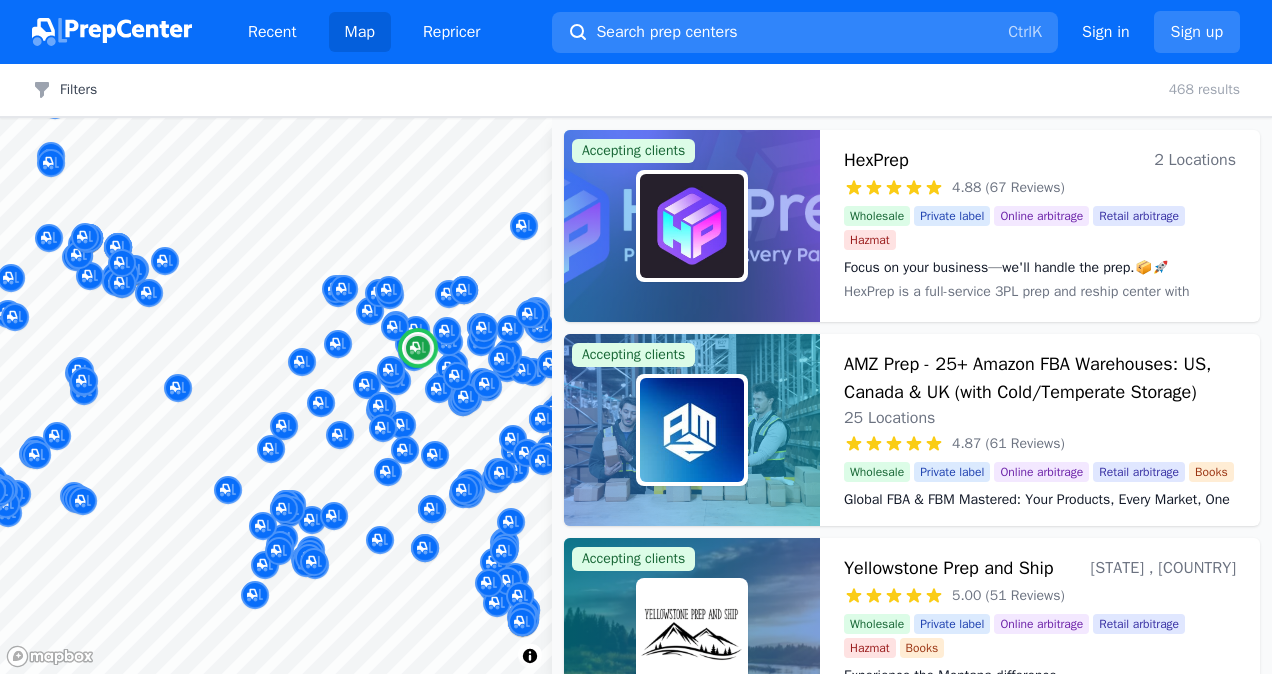 scroll, scrollTop: 0, scrollLeft: 0, axis: both 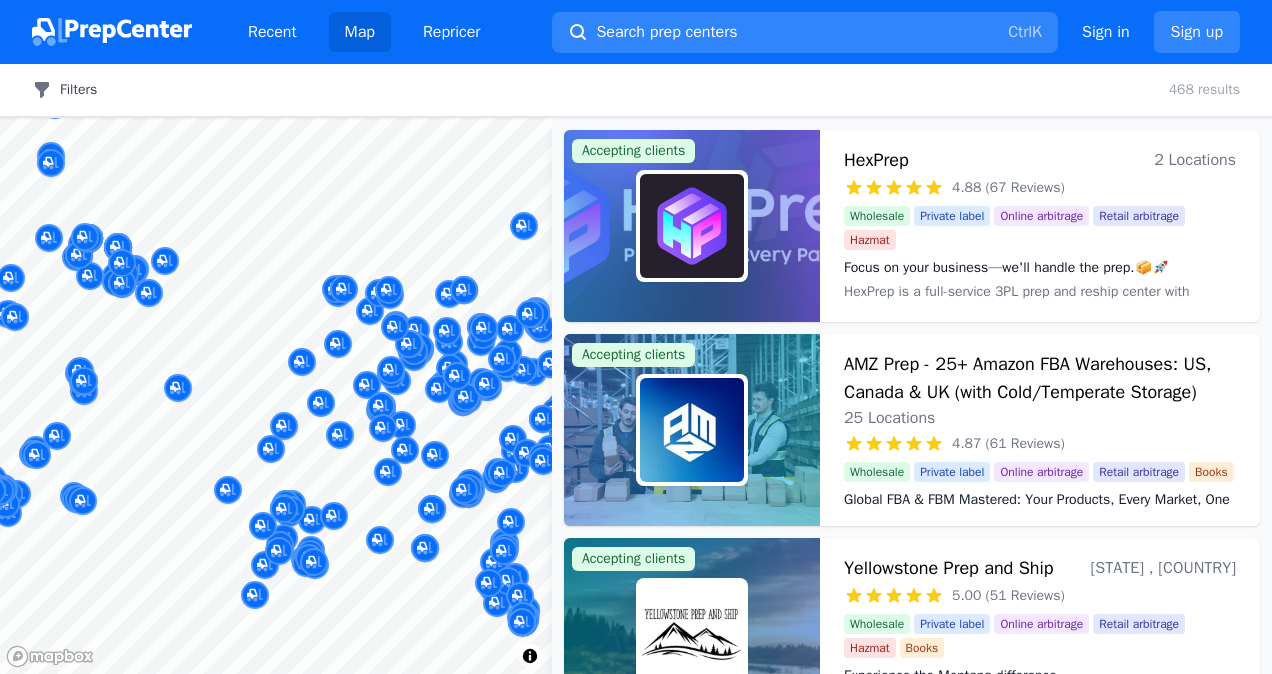 click on "Filters" at bounding box center [64, 90] 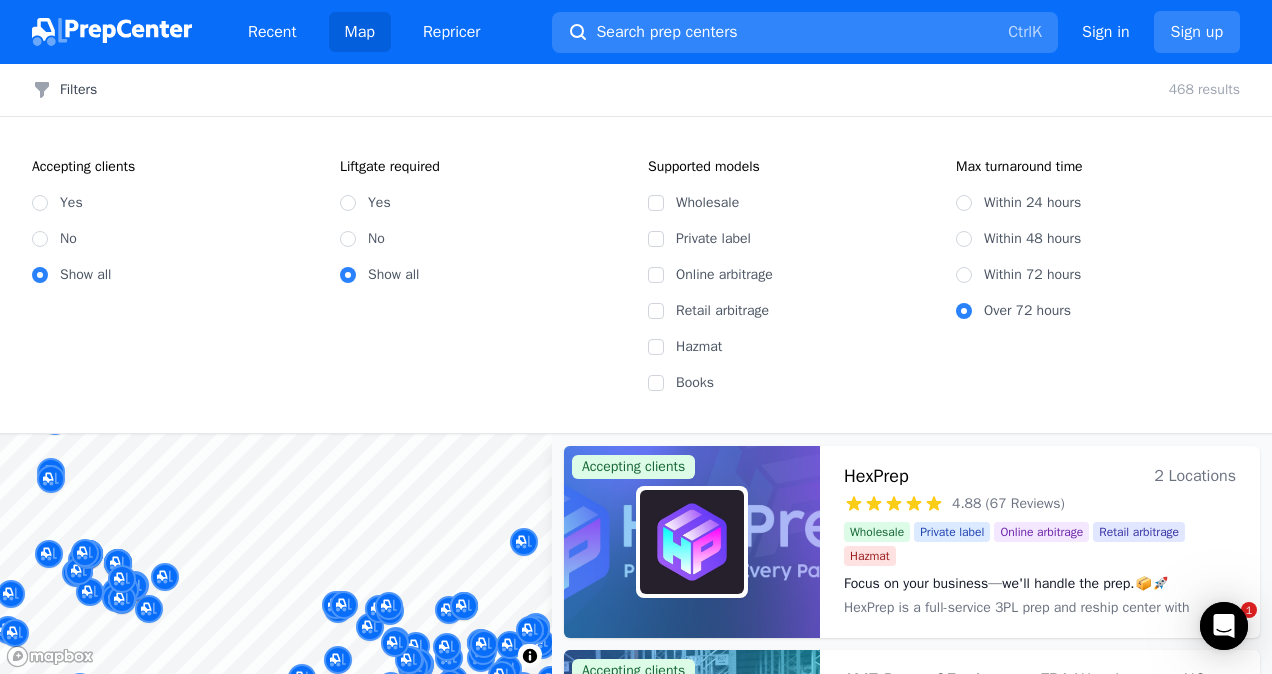 scroll, scrollTop: 0, scrollLeft: 0, axis: both 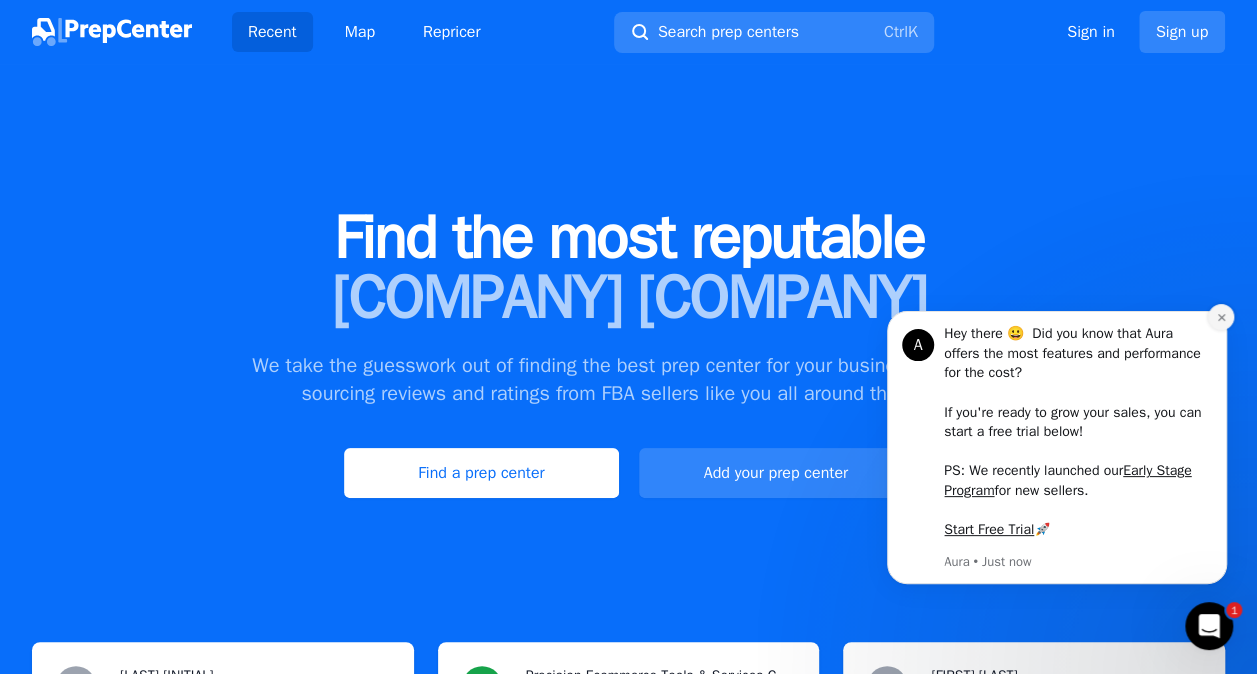 click at bounding box center [1221, 317] 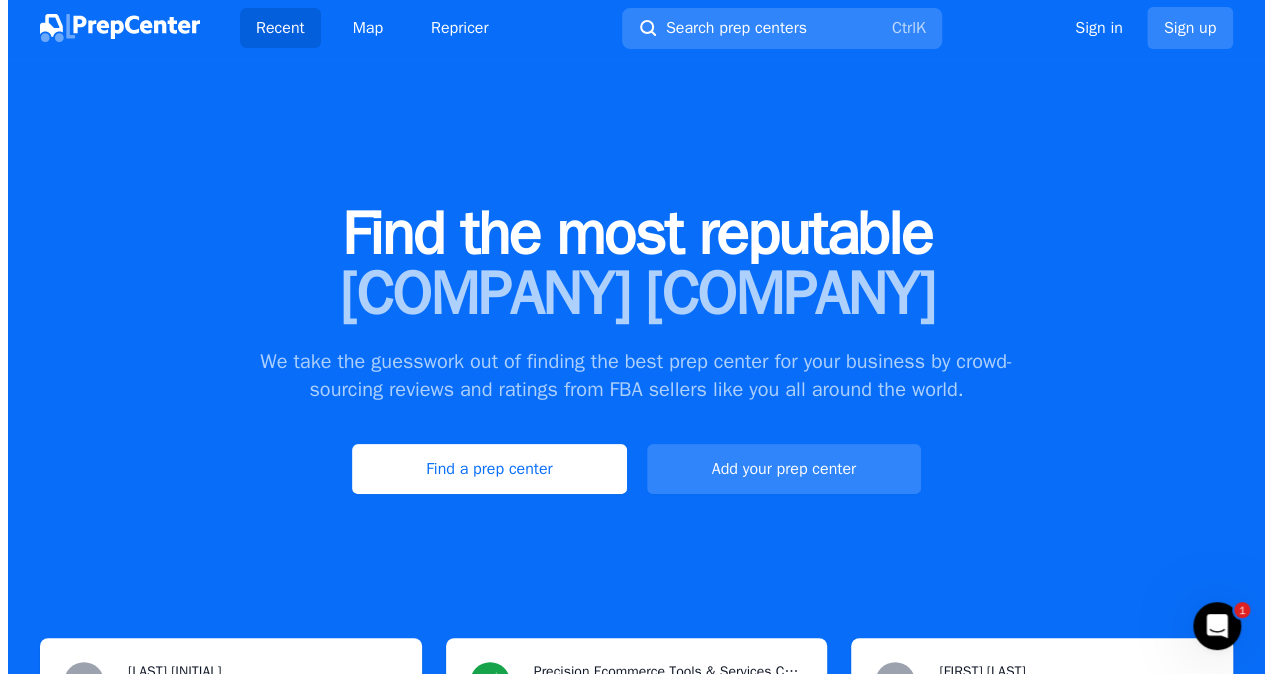 scroll, scrollTop: 0, scrollLeft: 0, axis: both 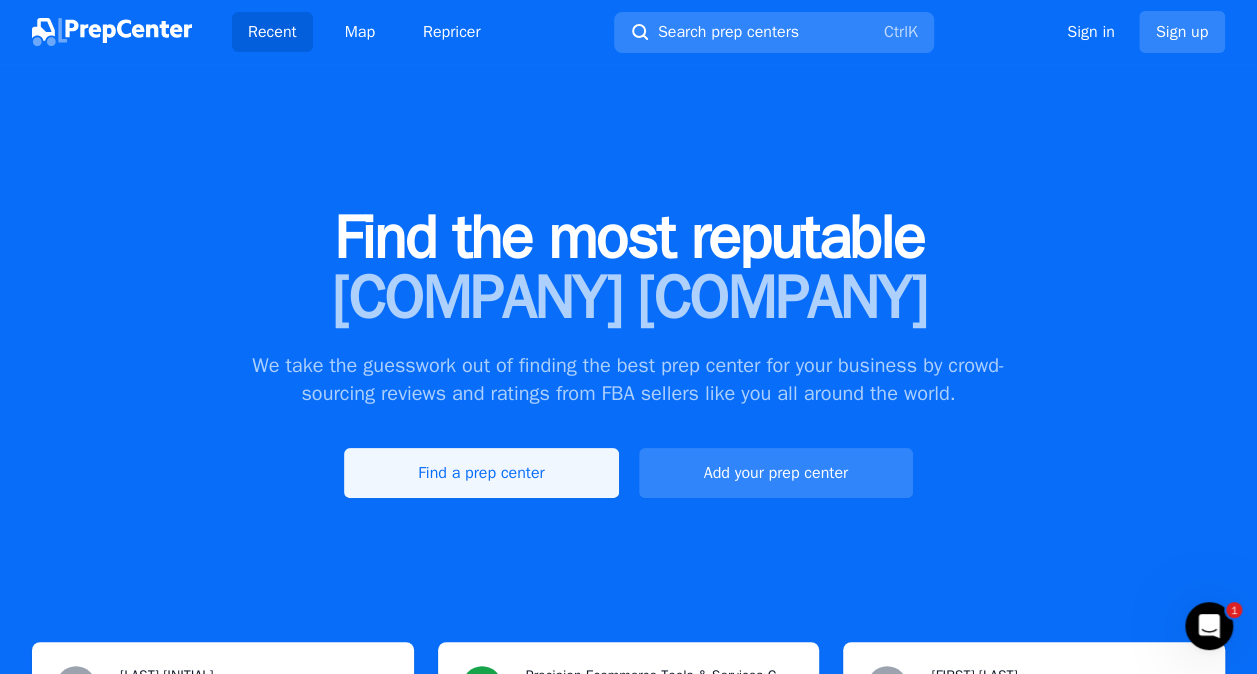 click on "Find a prep center" at bounding box center [481, 473] 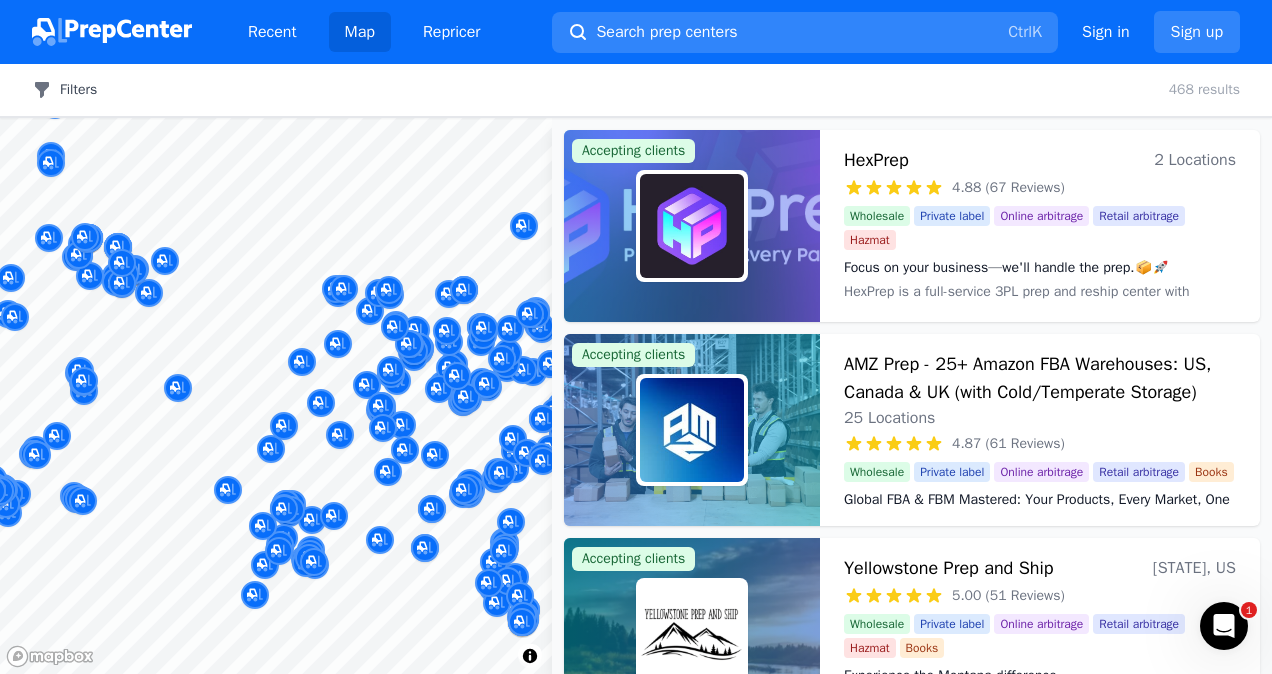 click on "Filters" at bounding box center (64, 90) 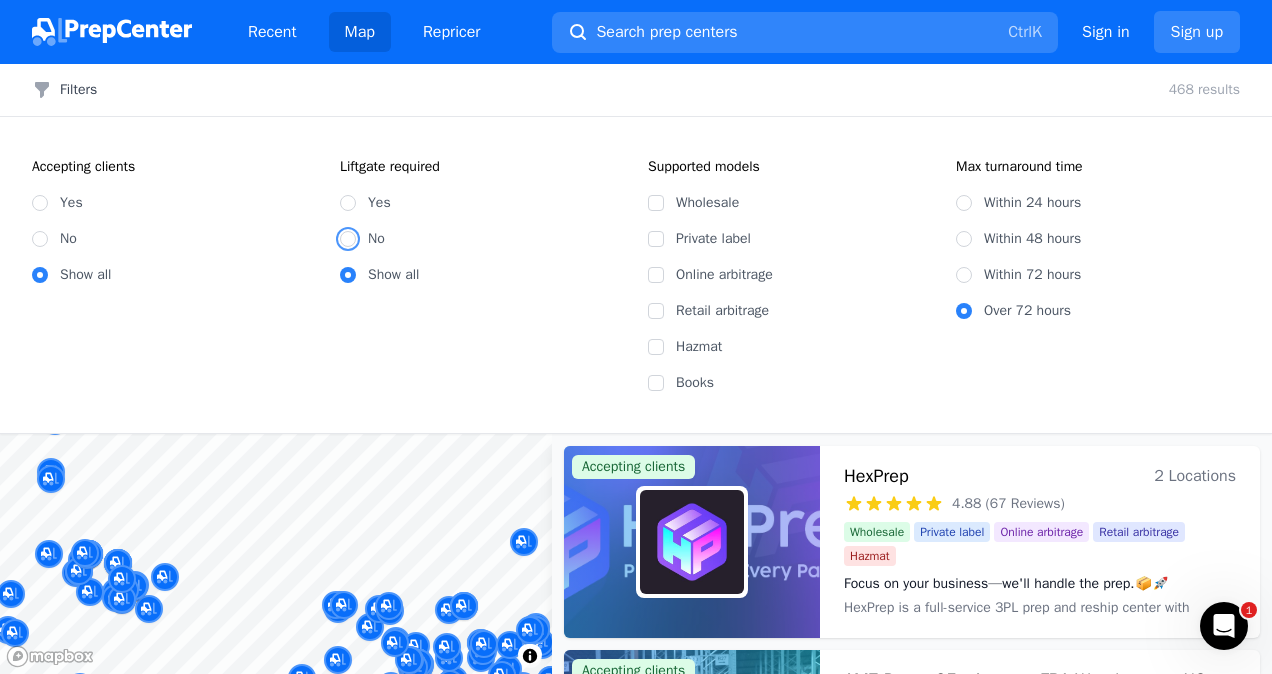 click on "No" at bounding box center [348, 239] 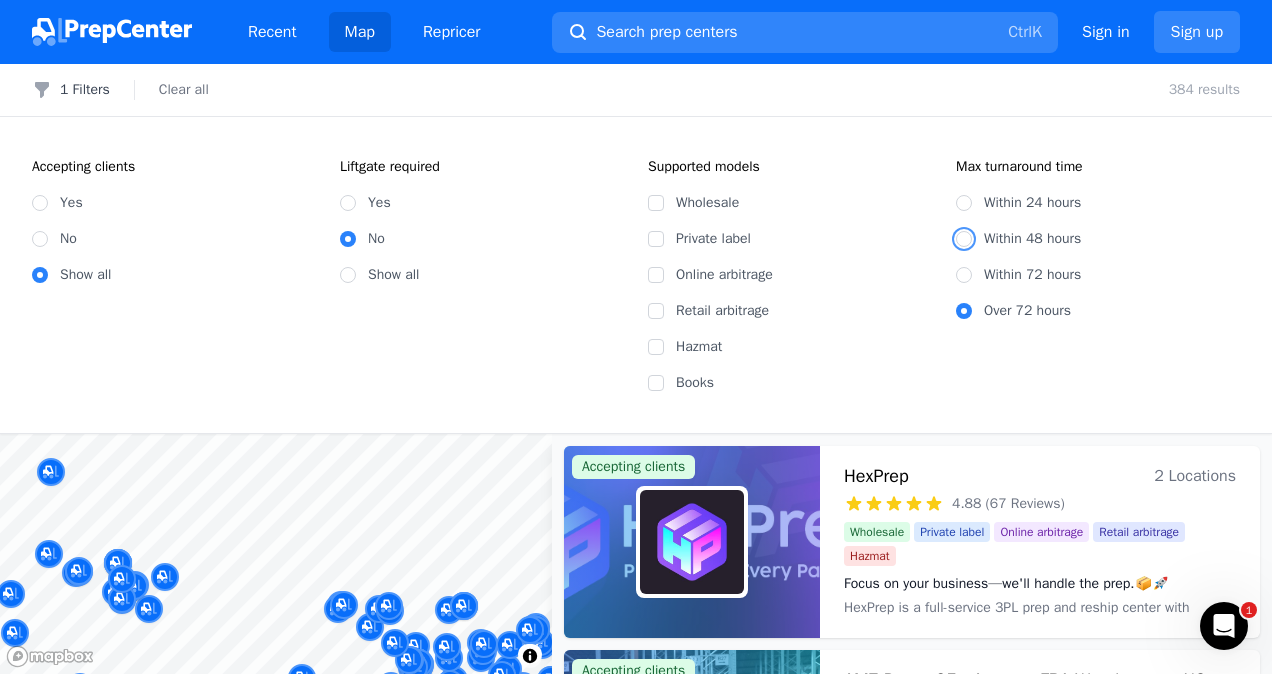 click on "Within 48 hours" at bounding box center (964, 239) 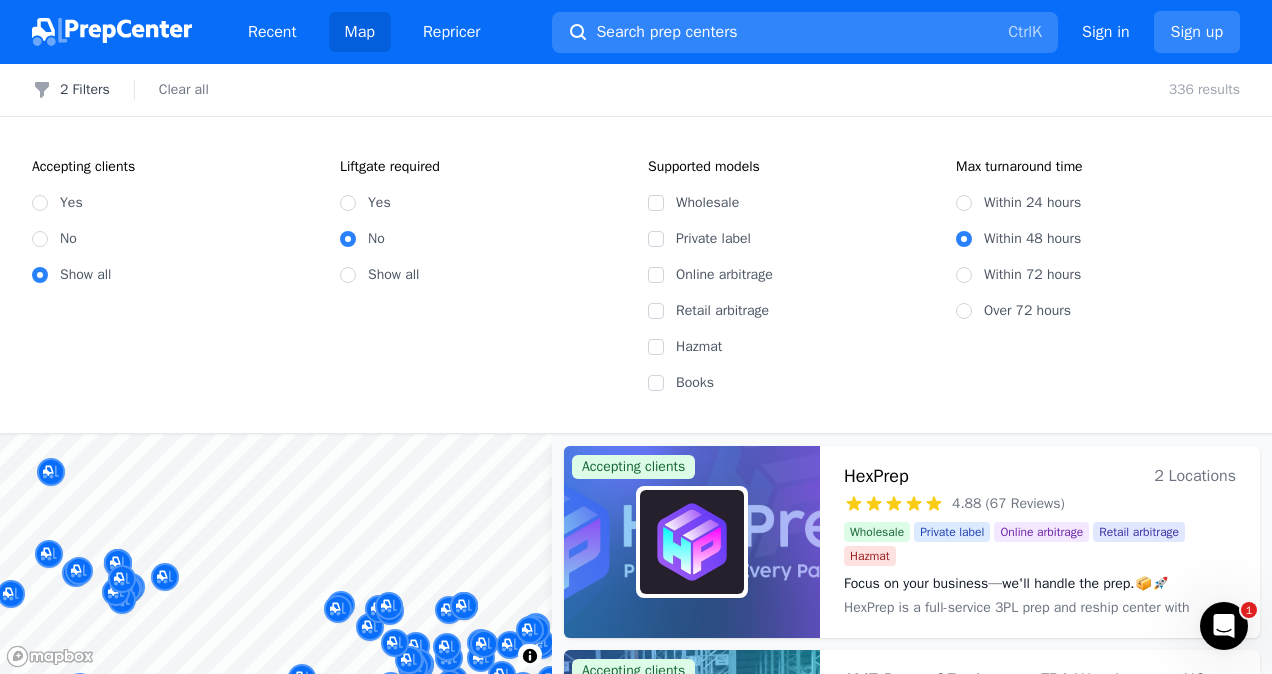 click on "Wholesale" at bounding box center [790, 203] 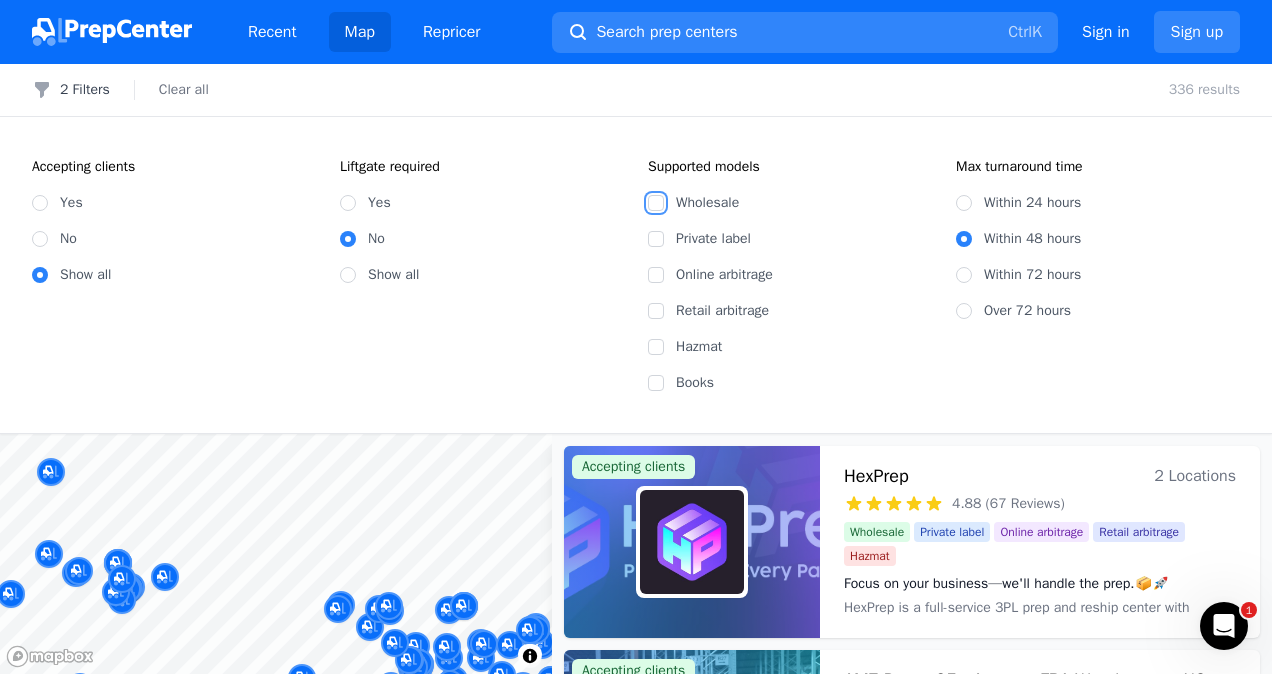 click on "Wholesale" at bounding box center (656, 203) 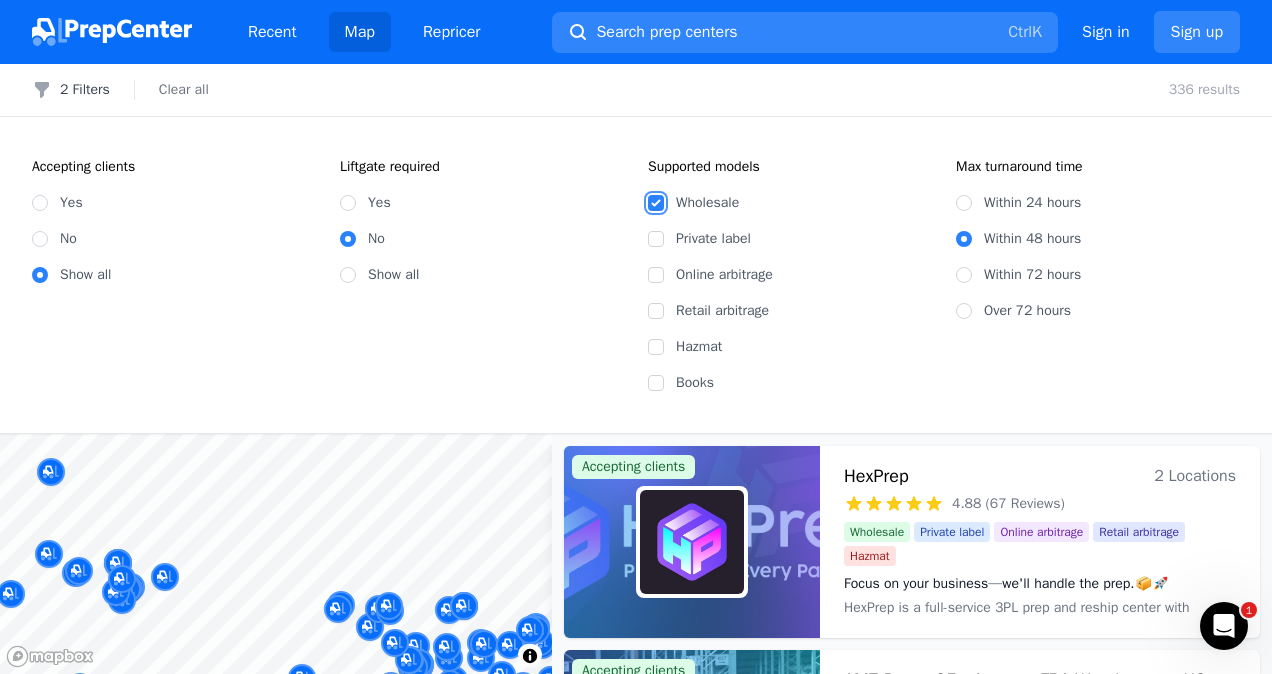 checkbox on "true" 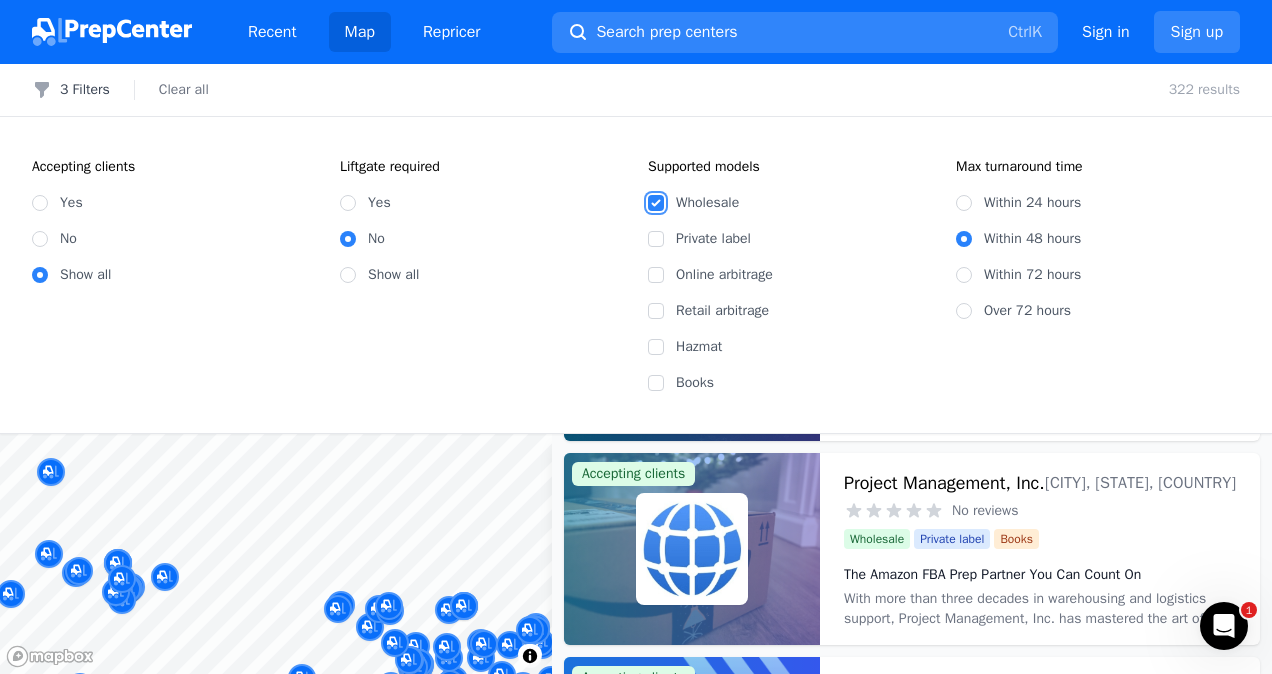 scroll, scrollTop: 17441, scrollLeft: 0, axis: vertical 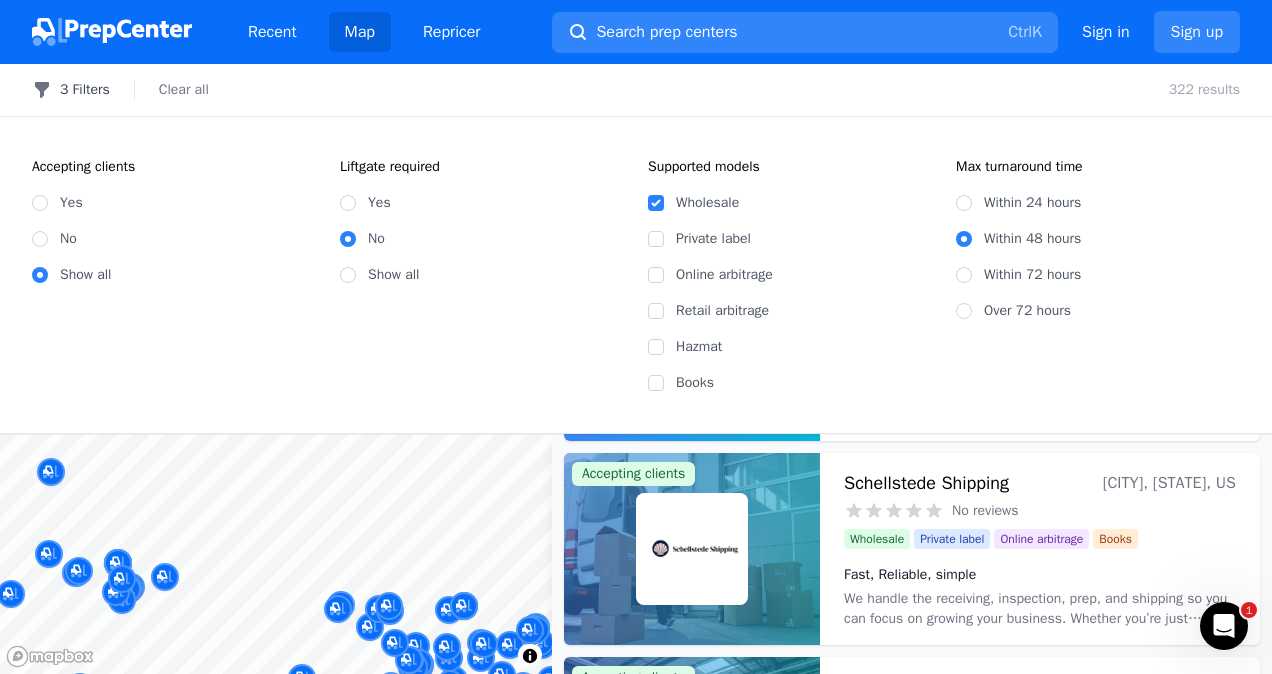 click on "3 Filters" at bounding box center (71, 90) 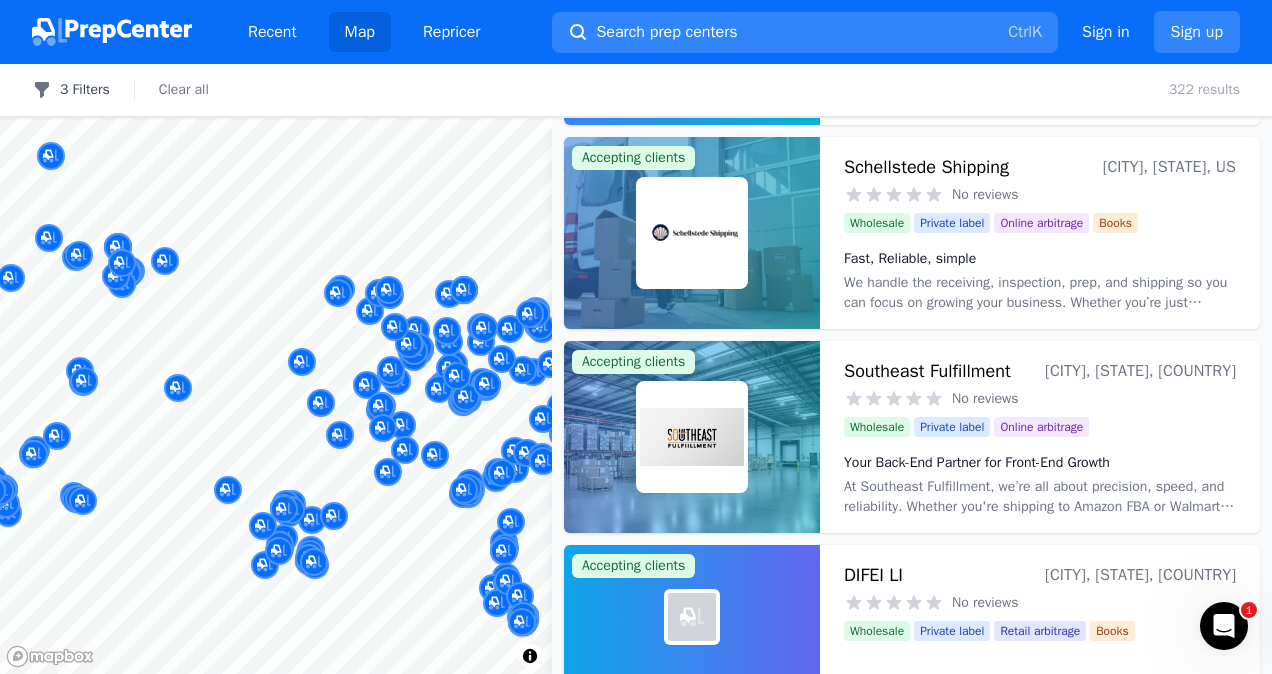 click on "3 Filters" at bounding box center (71, 90) 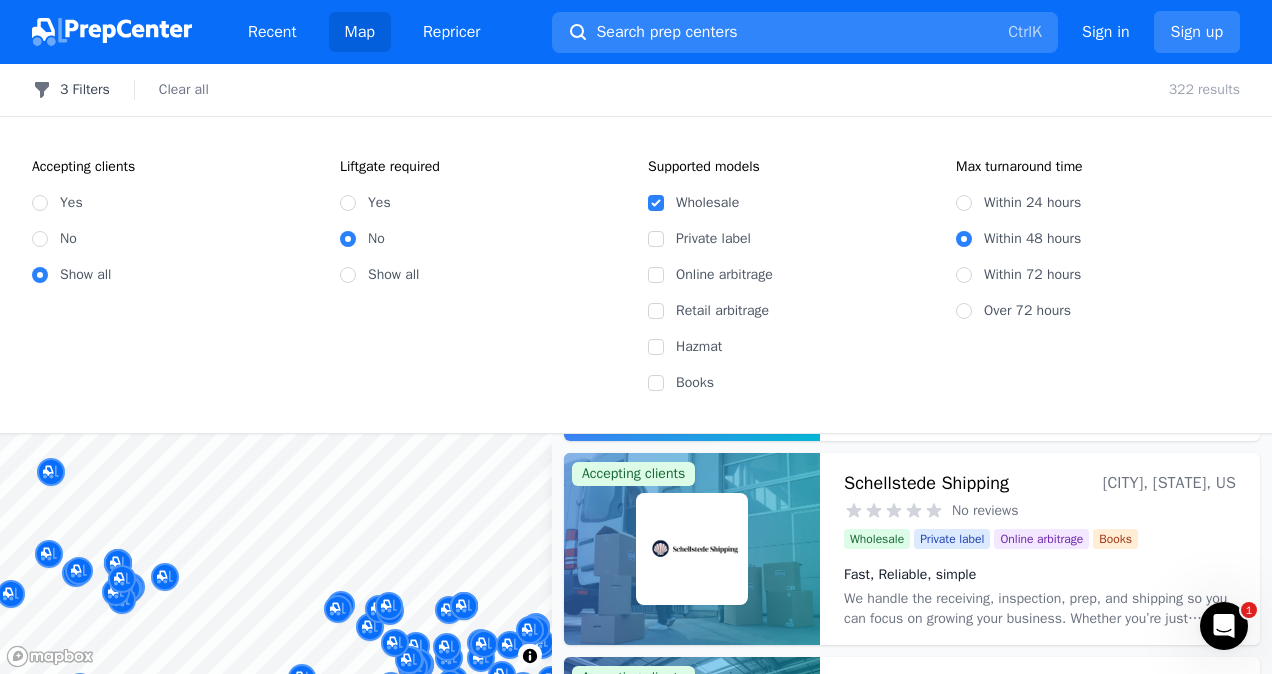 click on "3 Filters" at bounding box center [71, 90] 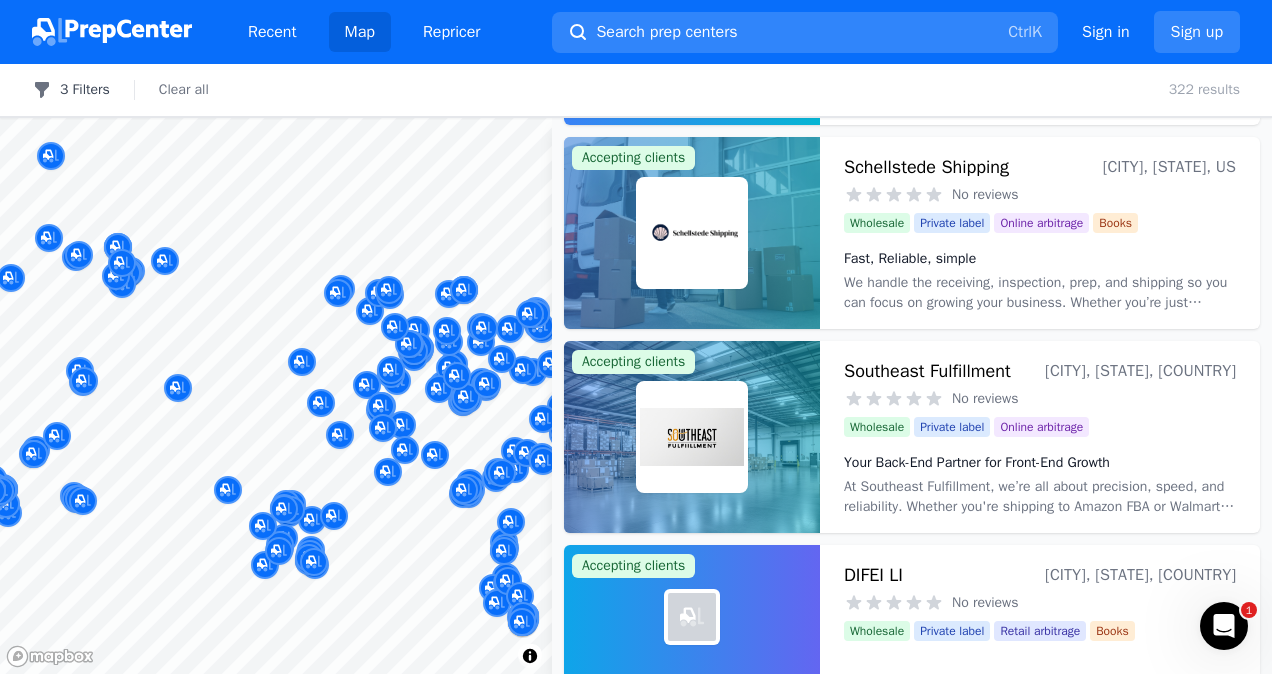 click on "3 Filters" at bounding box center [71, 90] 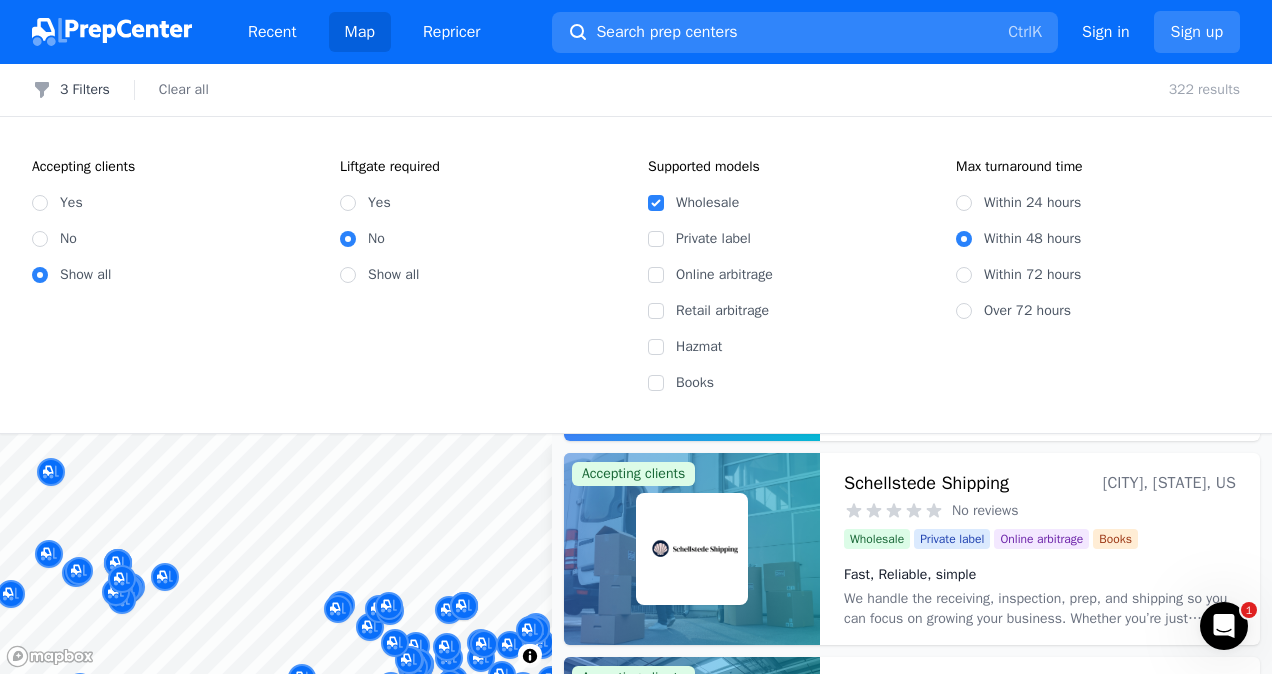 drag, startPoint x: 79, startPoint y: 92, endPoint x: 55, endPoint y: 71, distance: 31.890438 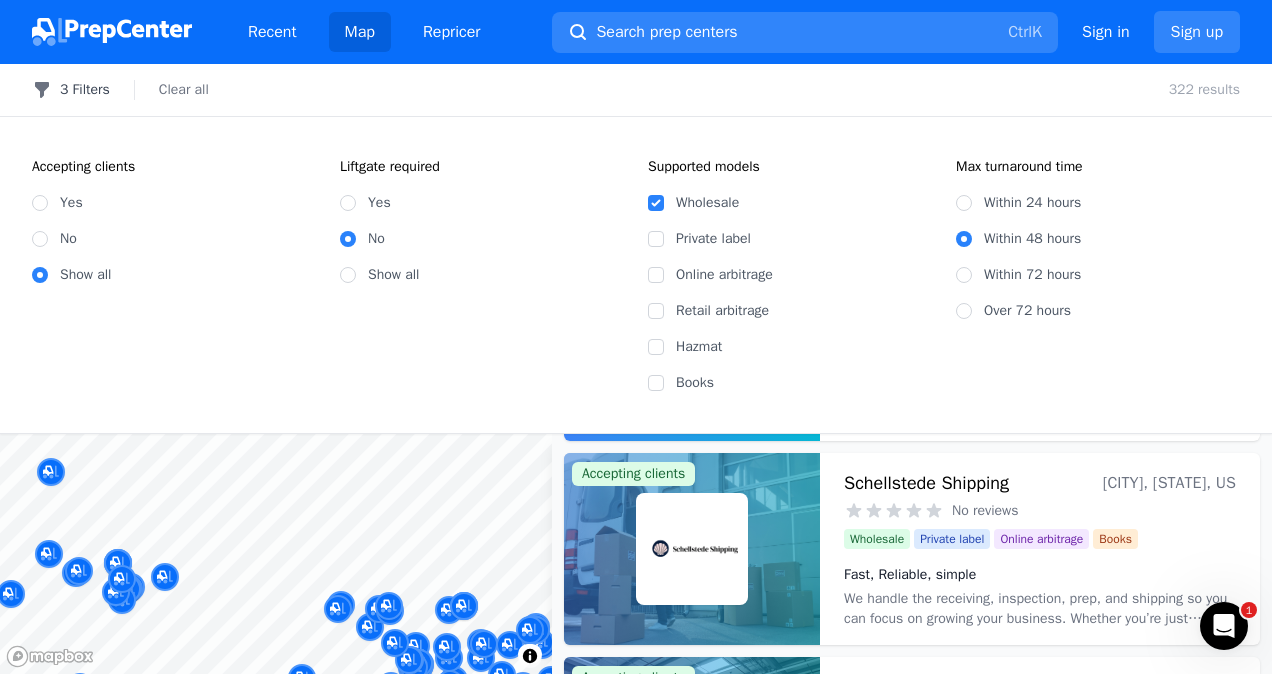 click on "3 Filters" at bounding box center (71, 90) 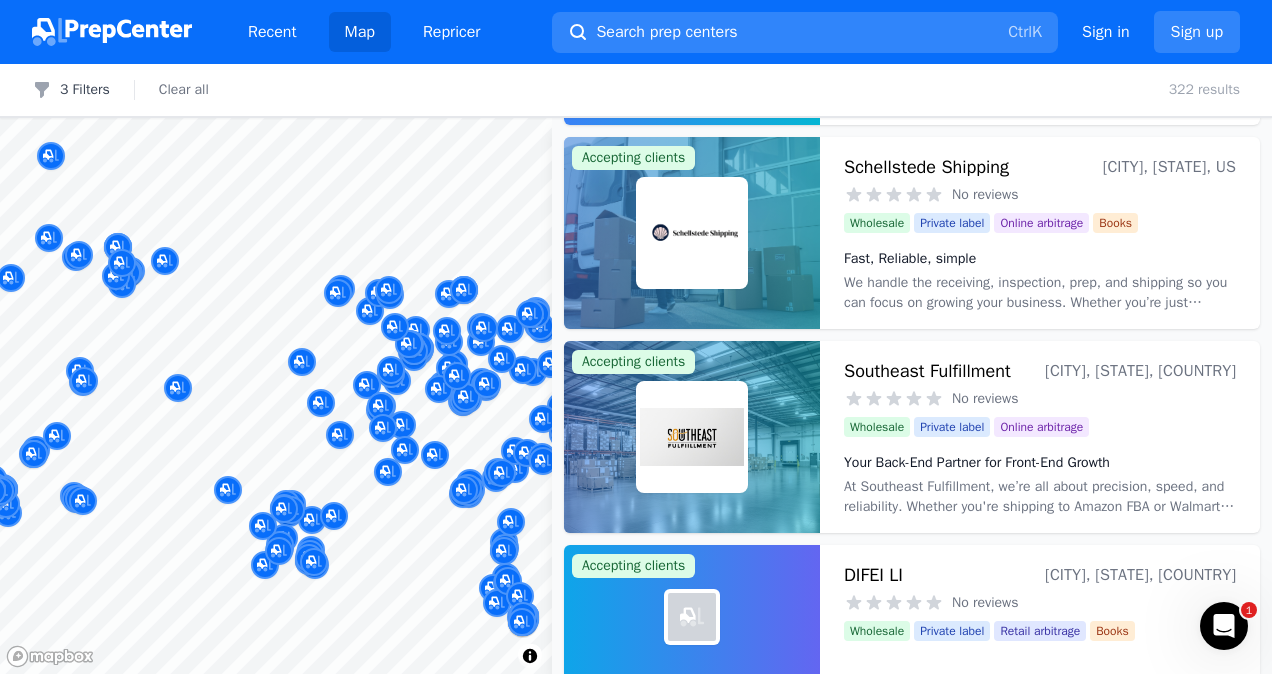 drag, startPoint x: 196, startPoint y: 340, endPoint x: 528, endPoint y: 241, distance: 346.44626 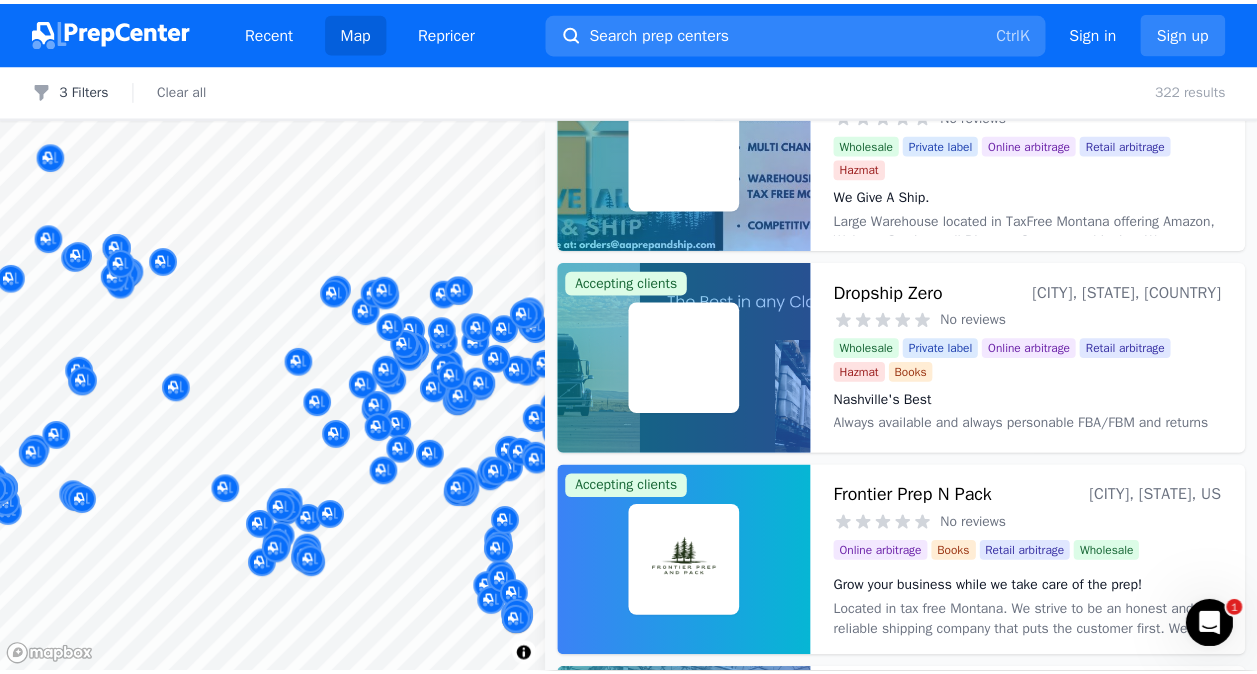 scroll, scrollTop: 19347, scrollLeft: 0, axis: vertical 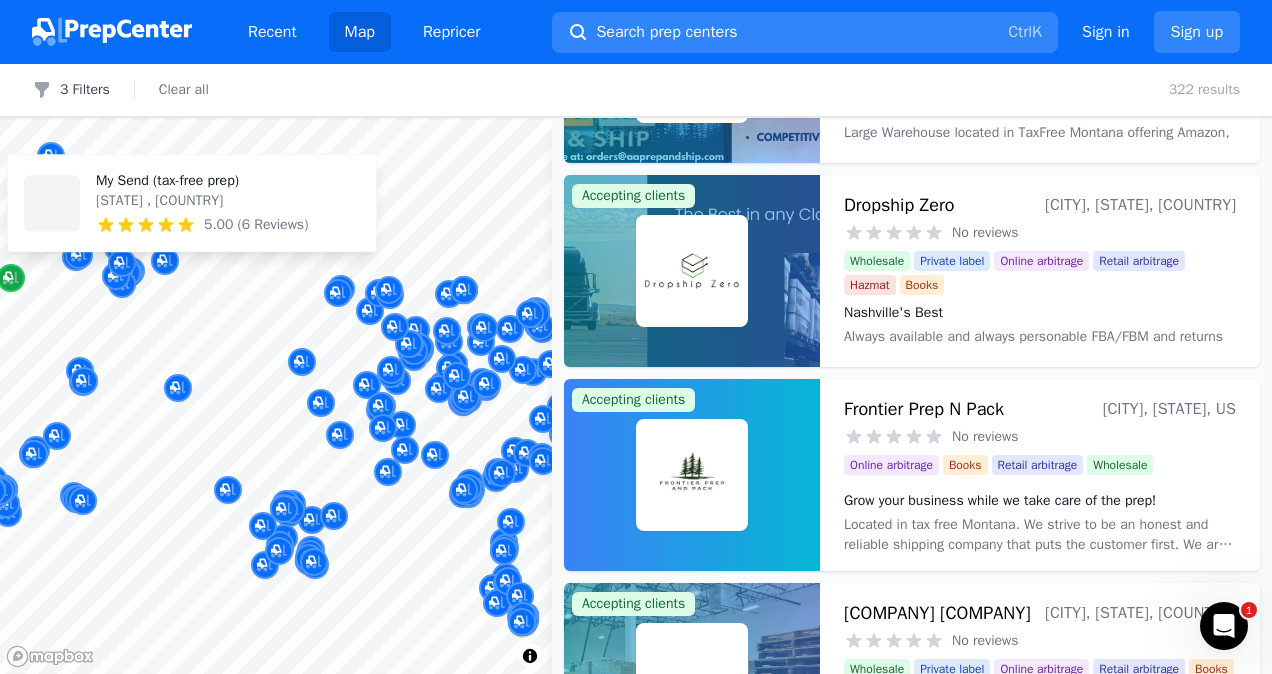 click 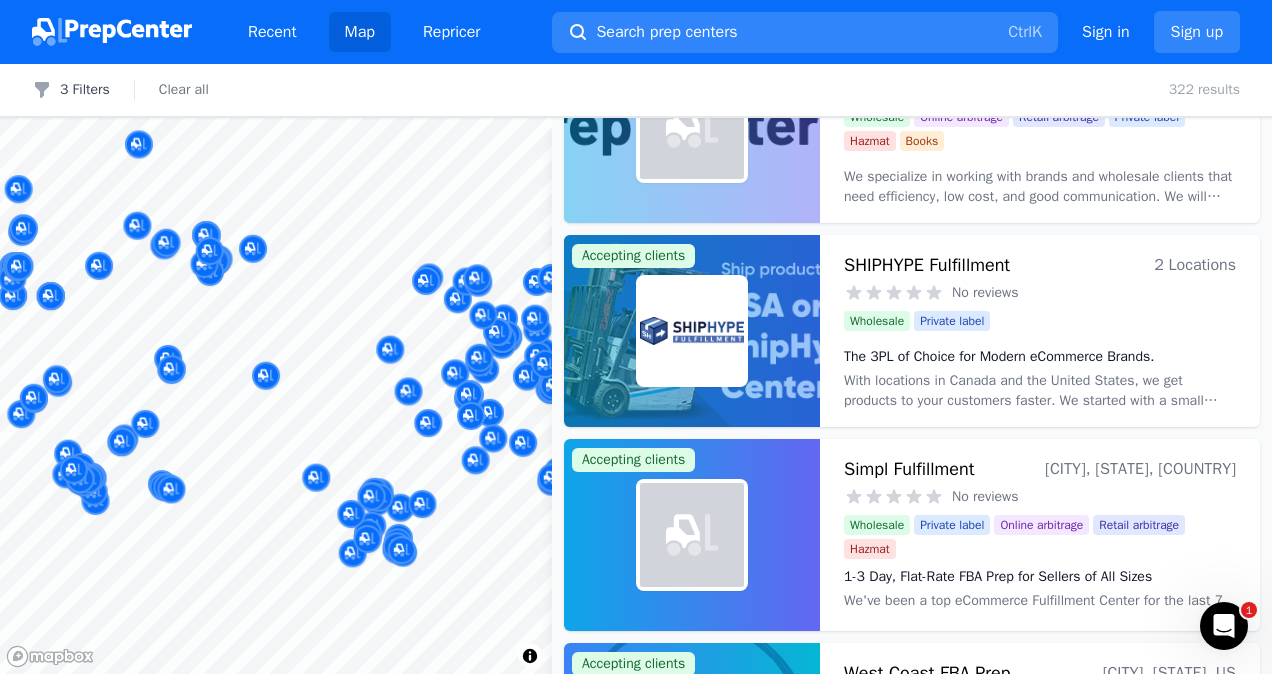 click on "Accepting clients HexPrep 2 Locations 4.88 (67 Reviews) Focus on your business—we'll handle the prep.📦🚀 Wholesale Private label Online arbitrage Retail arbitrage Hazmat Focus on your business—we'll handle the prep.📦🚀 HexPrep is a full-service 3PL prep and reship center with locations in tax-free Oregon and Chicago, dedicated to providing efficient, reliable, and cost-effective solutions for sellers. With the best rates available and rapid turnaround times, HexPrep specializes in tax-free reshipping and preparation services. Our expertise in 3PL ensures that whether you're scaling up or starting out, your business logistics are handled with precision and speed.
Accepting clients AMZ Prep - 25+ Amazon FBA Warehouses: US, Canada & UK (with Cold/Temperate Storage) 25 Locations 4.87 (61 Reviews) Wholesale Private label Books Yes" at bounding box center [636, 337] 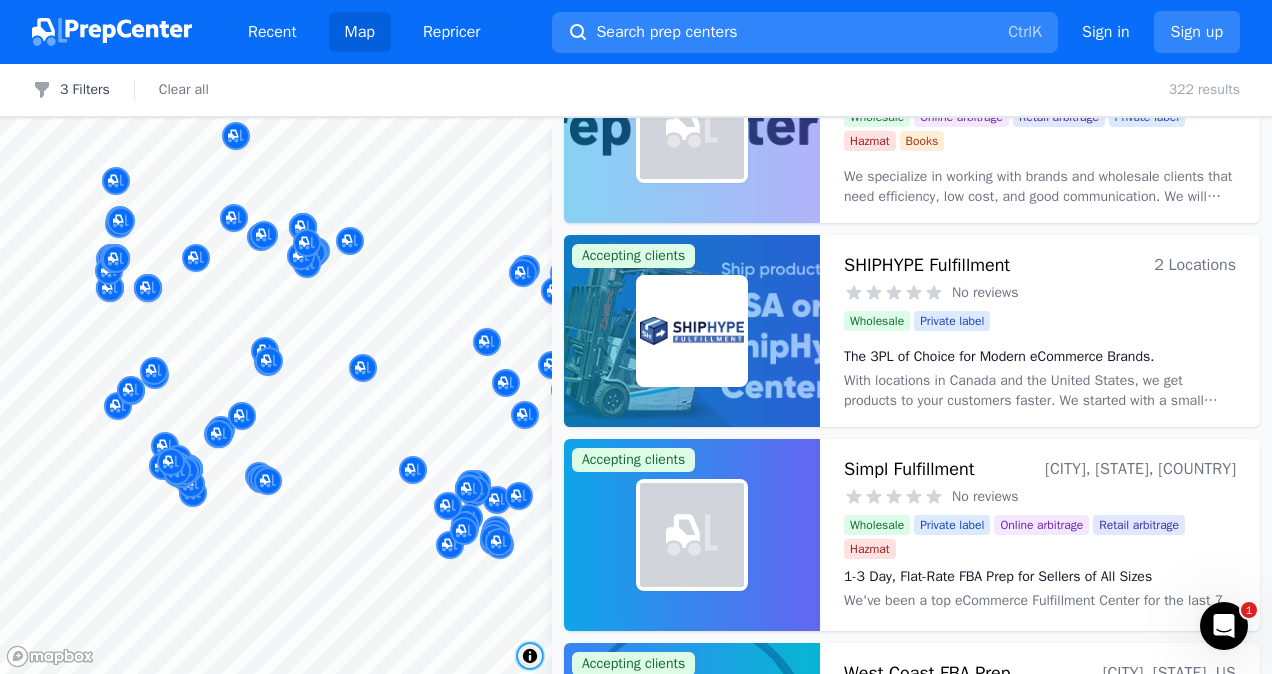 click at bounding box center [530, 656] 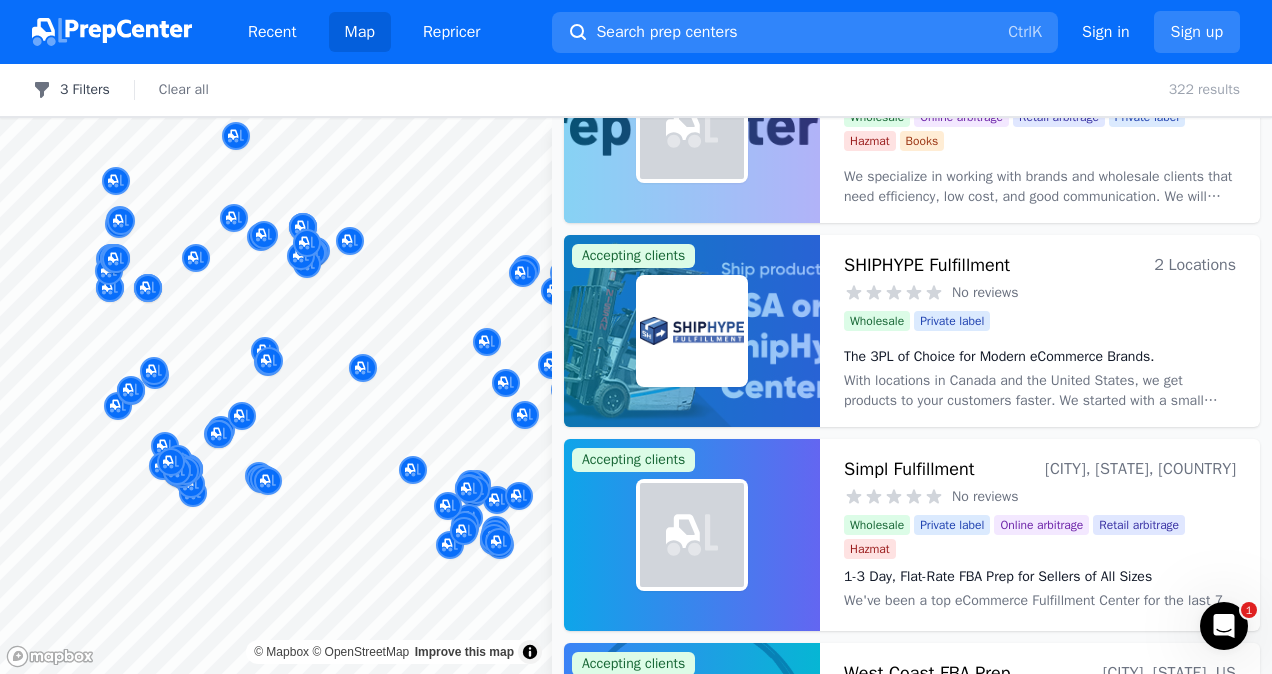click on "3 Filters" at bounding box center (71, 90) 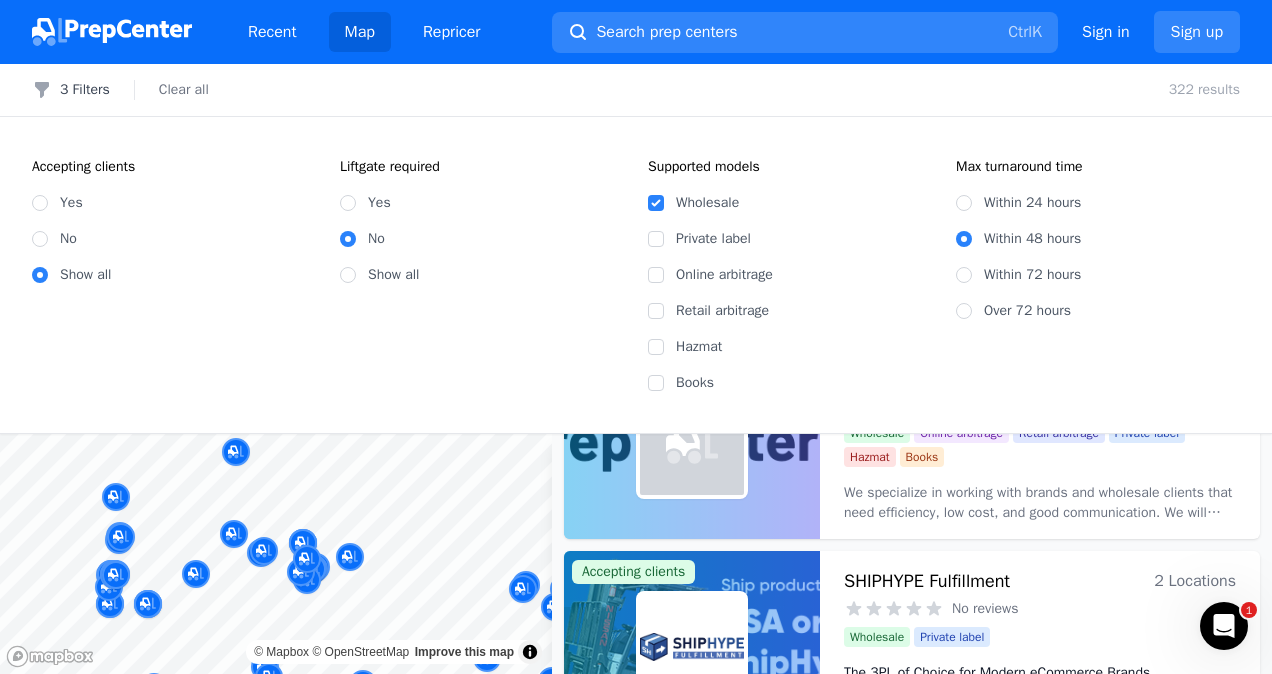 click on "Wholesale" at bounding box center [790, 203] 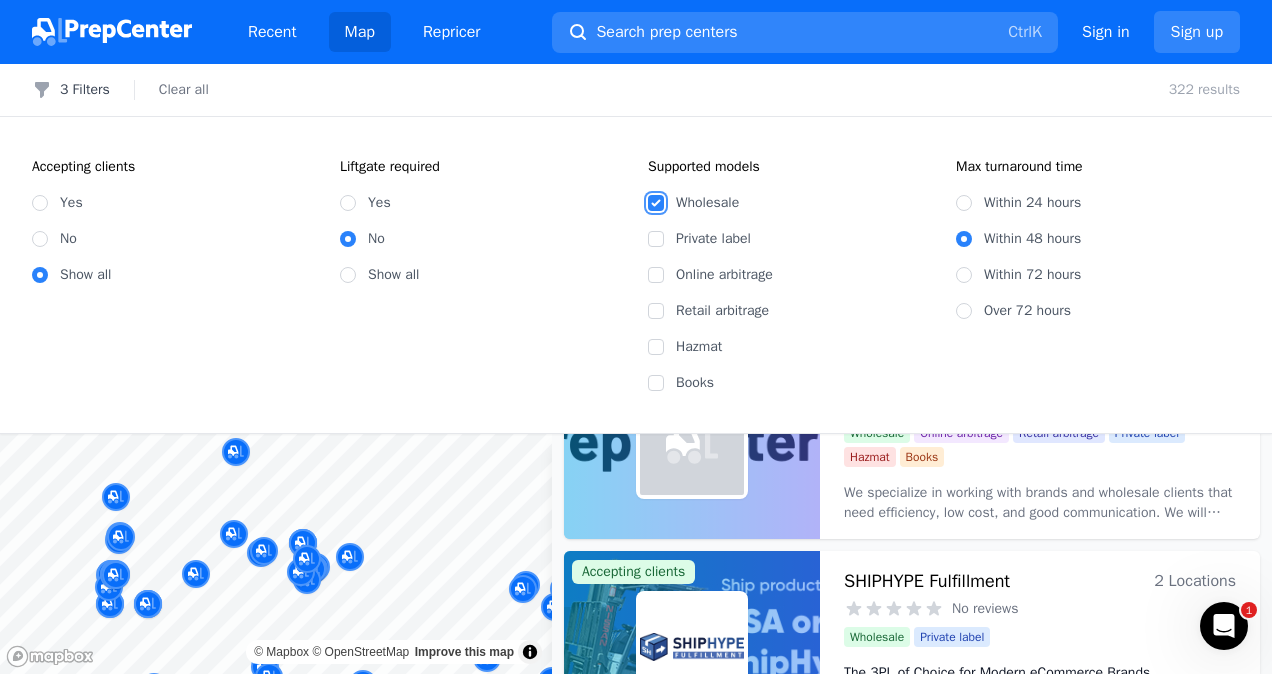 click on "Wholesale" at bounding box center (656, 203) 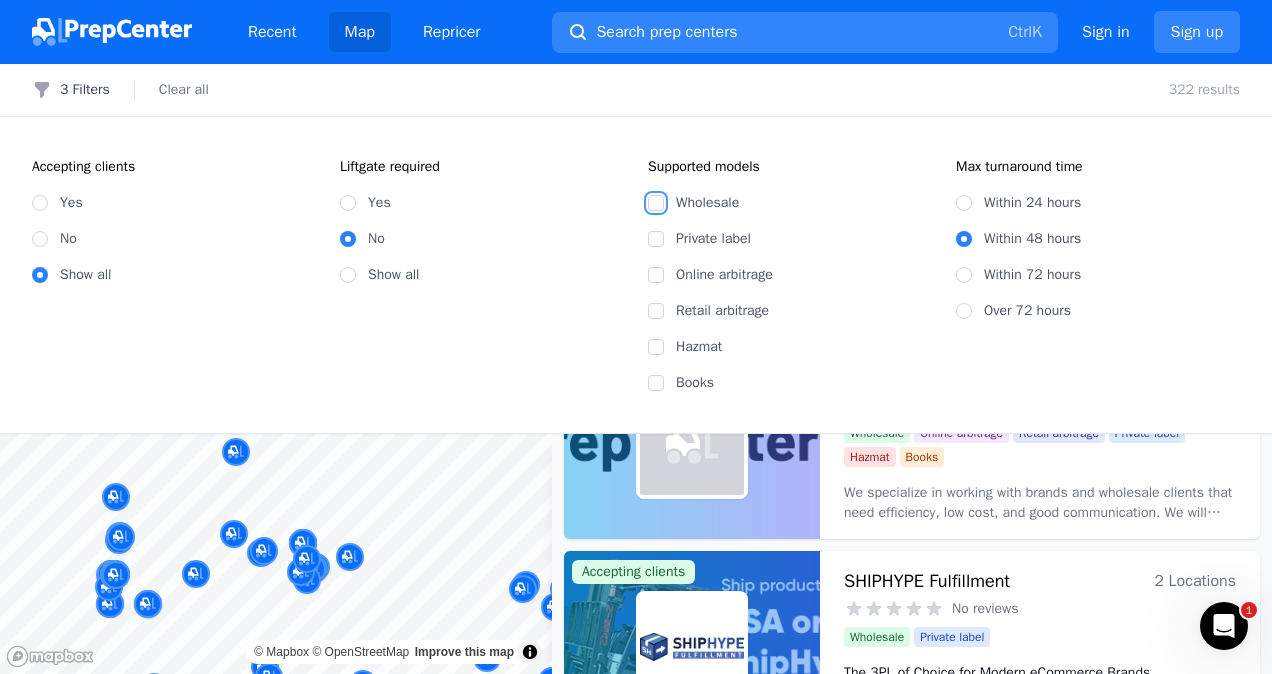 checkbox on "false" 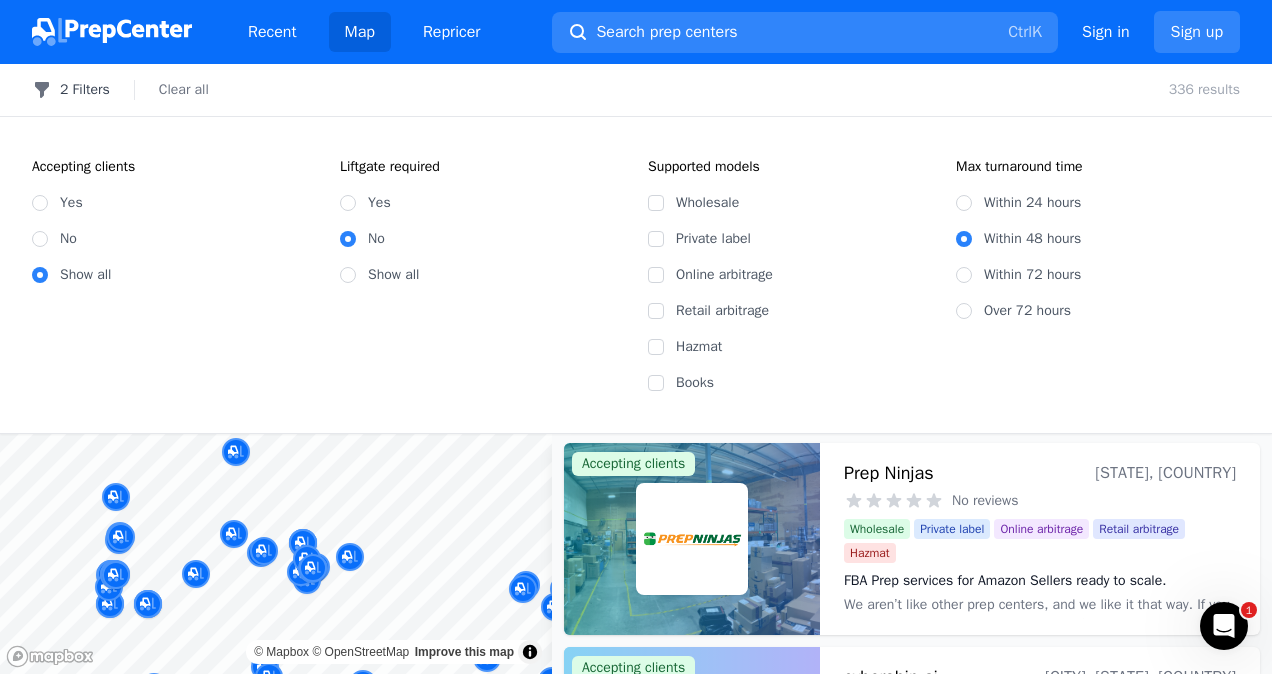 click on "2 Filters" at bounding box center [71, 90] 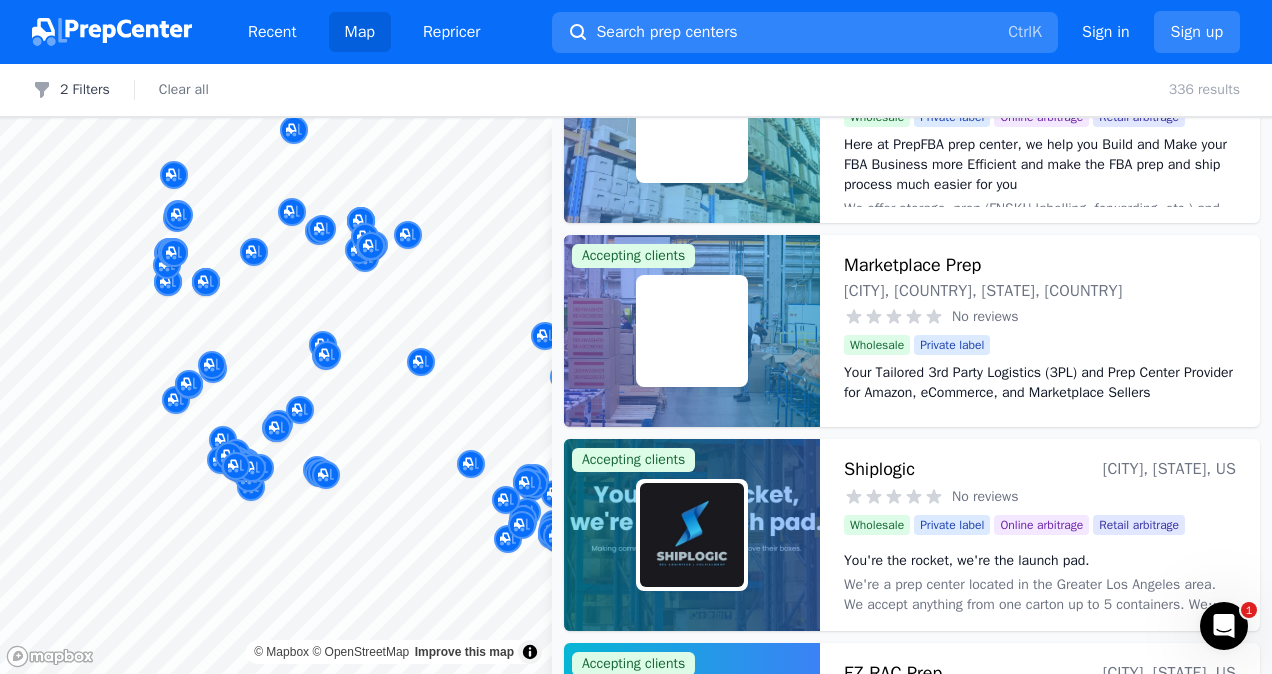 click on "HexPrep 2 Locations 4.88 (67 Reviews) Focus on your business—we'll handle the prep.📦🚀 Wholesale Private label Online arbitrage Retail arbitrage Hazmat Focus on your business—we'll handle the prep.📦🚀 HexPrep is a full-service 3PL prep and reship center with locations in tax-free Oregon and Chicago, dedicated to providing efficient, reliable, and cost-effective solutions for sellers. With the best rates available and rapid turnaround times, HexPrep specializes in tax-free reshipping and preparation services. Our expertise in 3PL ensures that whether you're scaling up or starting out, your business logistics are handled with precision and speed.
Accepting clients AMZ Prep - 25+ Amazon FBA Warehouses: US, Canada & UK (with Cold/Temperate Storage) 25 Locations 4.87 (61 Reviews) Wholesale Private label Books Yes" at bounding box center (636, 337) 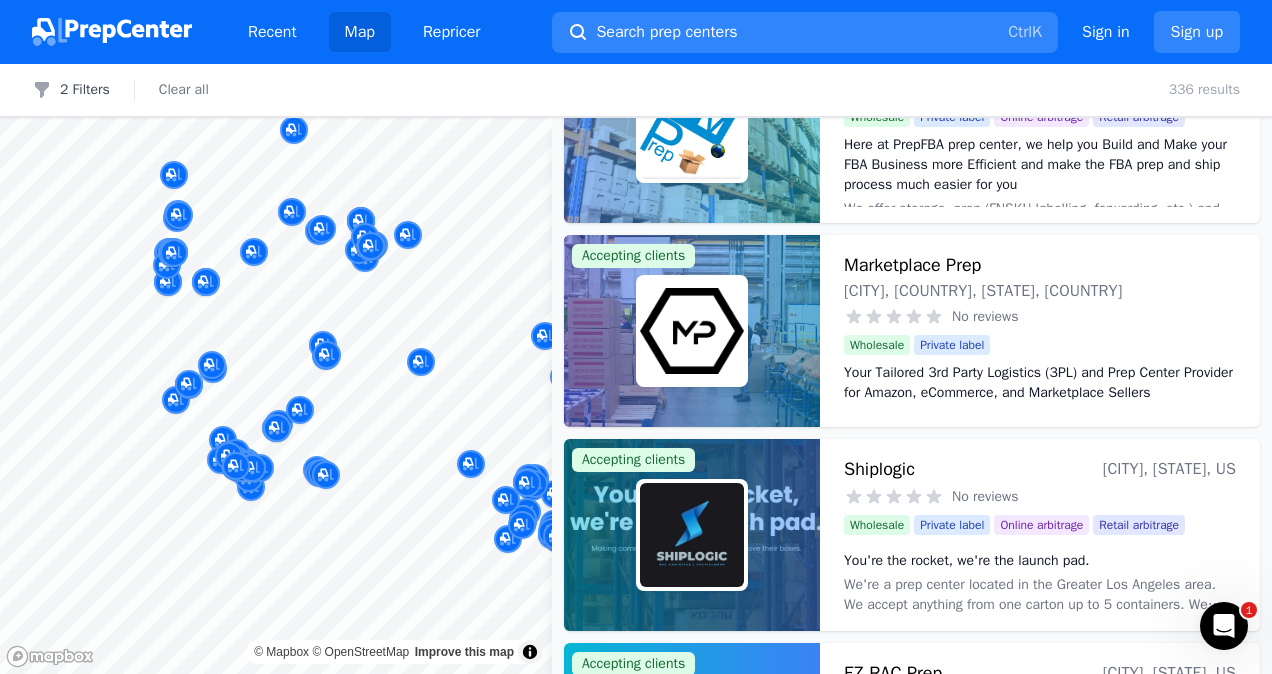 click at bounding box center (192, 241) 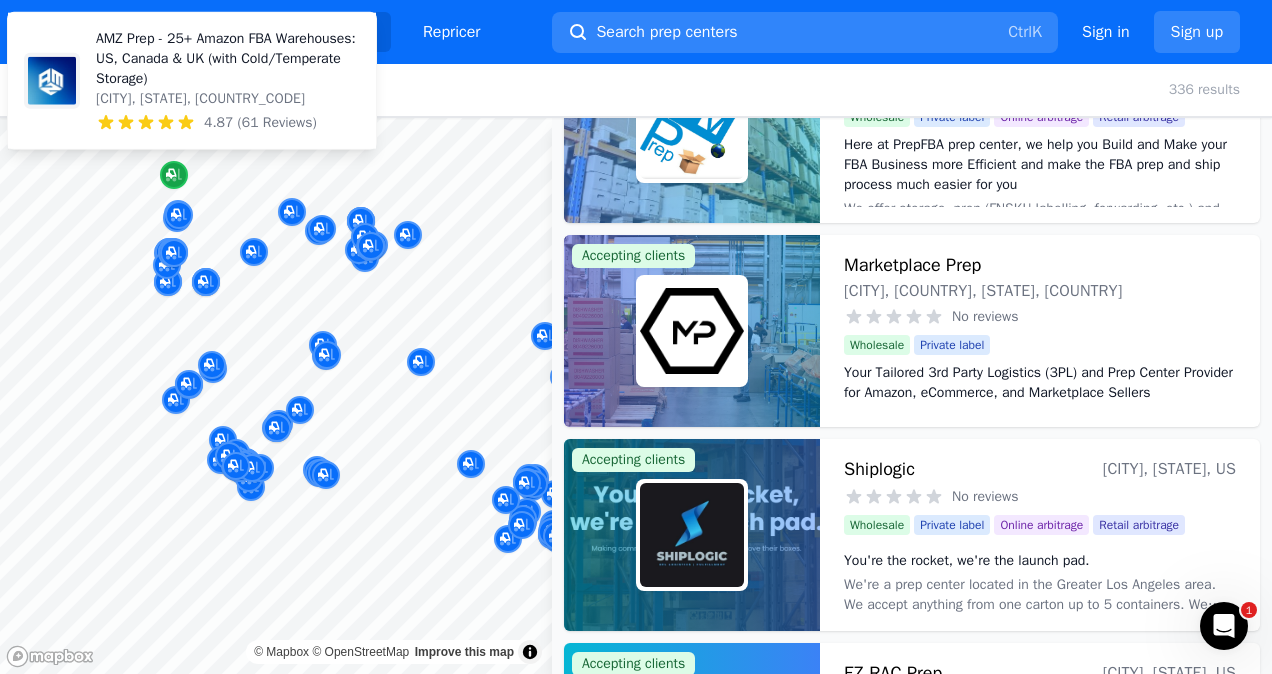 click 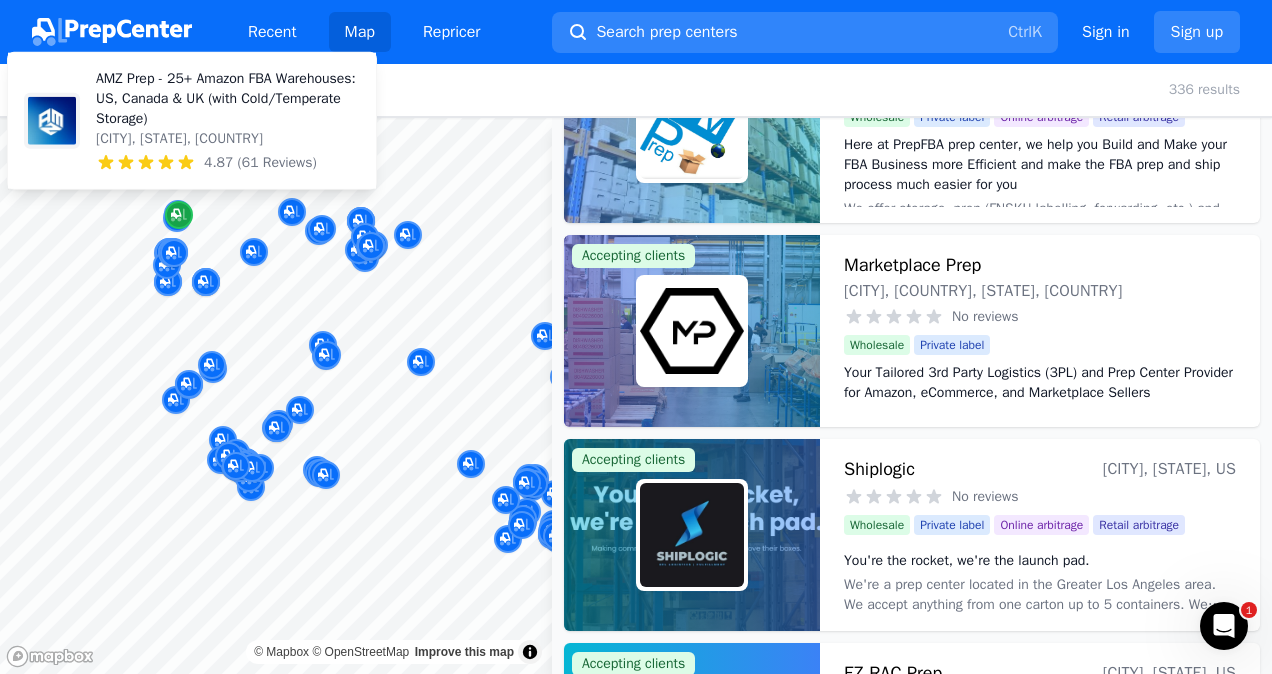 click 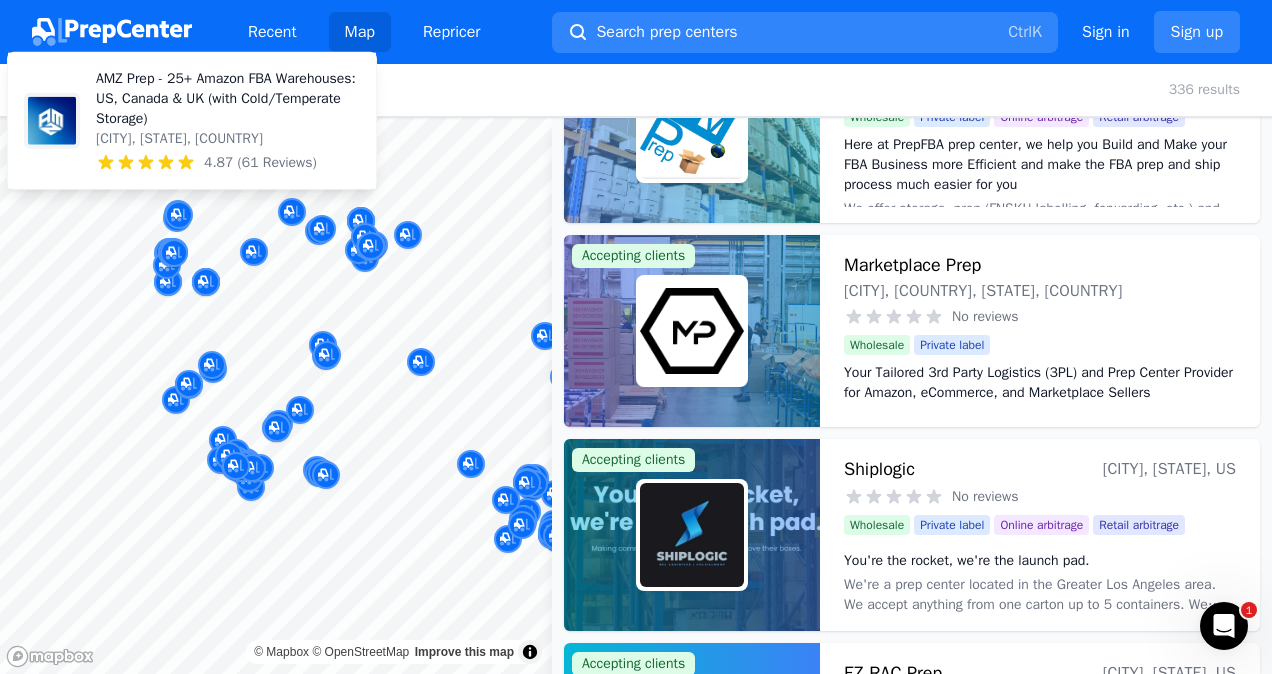click on "AMZ Prep - 25+ Amazon FBA Warehouses: US, Canada & UK (with Cold/Temperate Storage)" at bounding box center (228, 99) 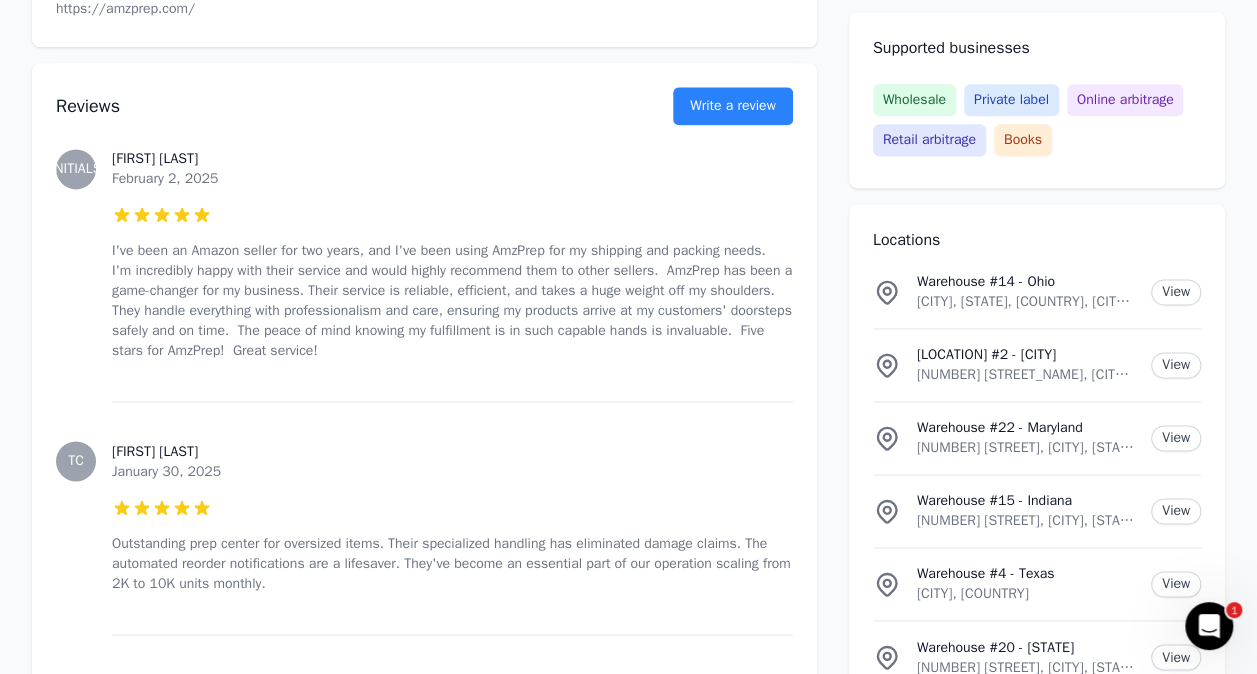 scroll, scrollTop: 1253, scrollLeft: 0, axis: vertical 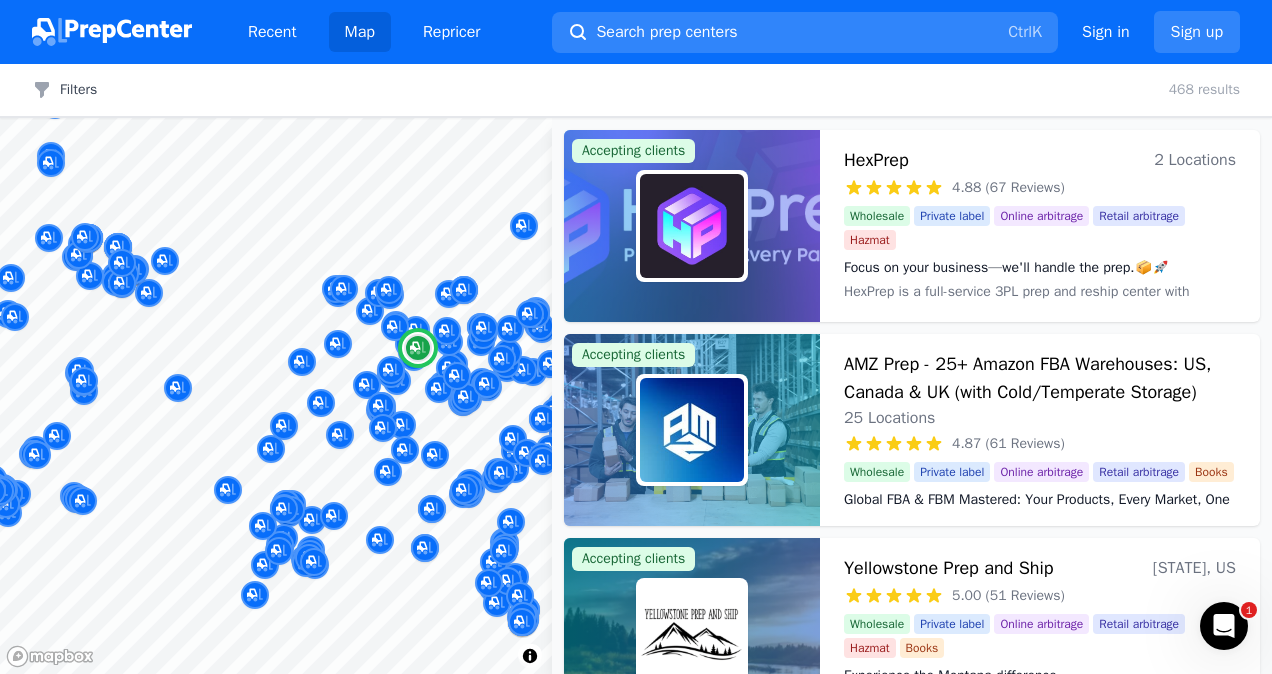 click at bounding box center (692, 226) 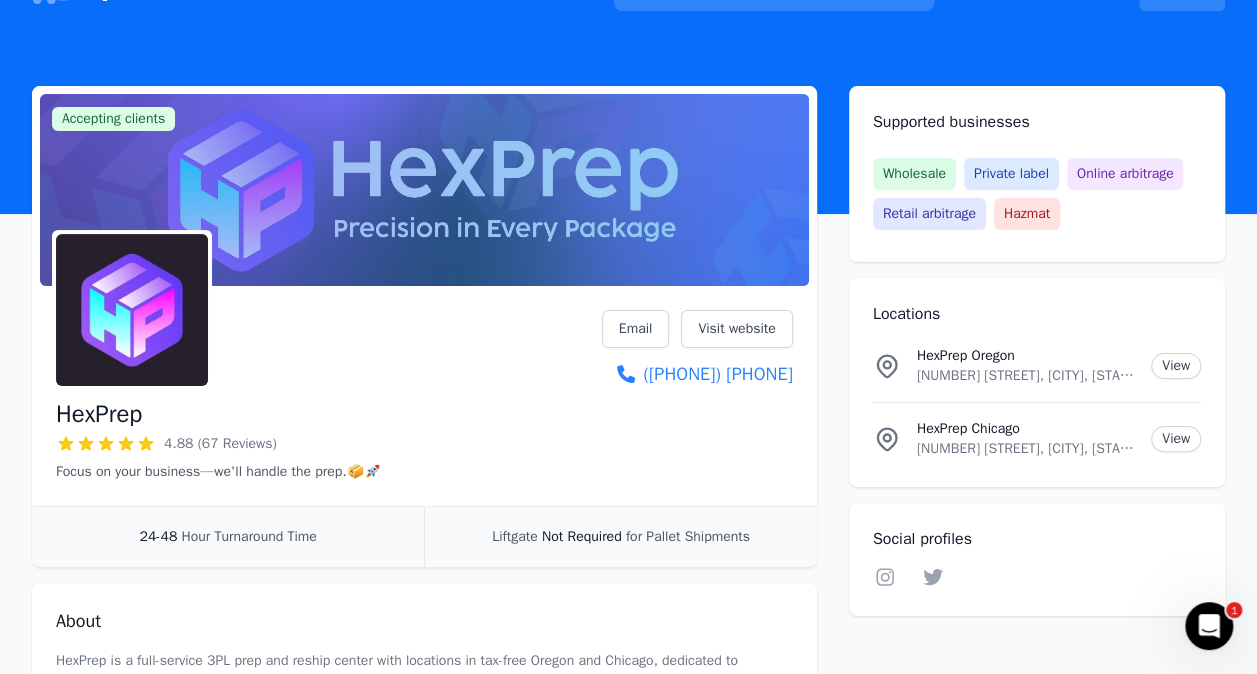 scroll, scrollTop: 40, scrollLeft: 0, axis: vertical 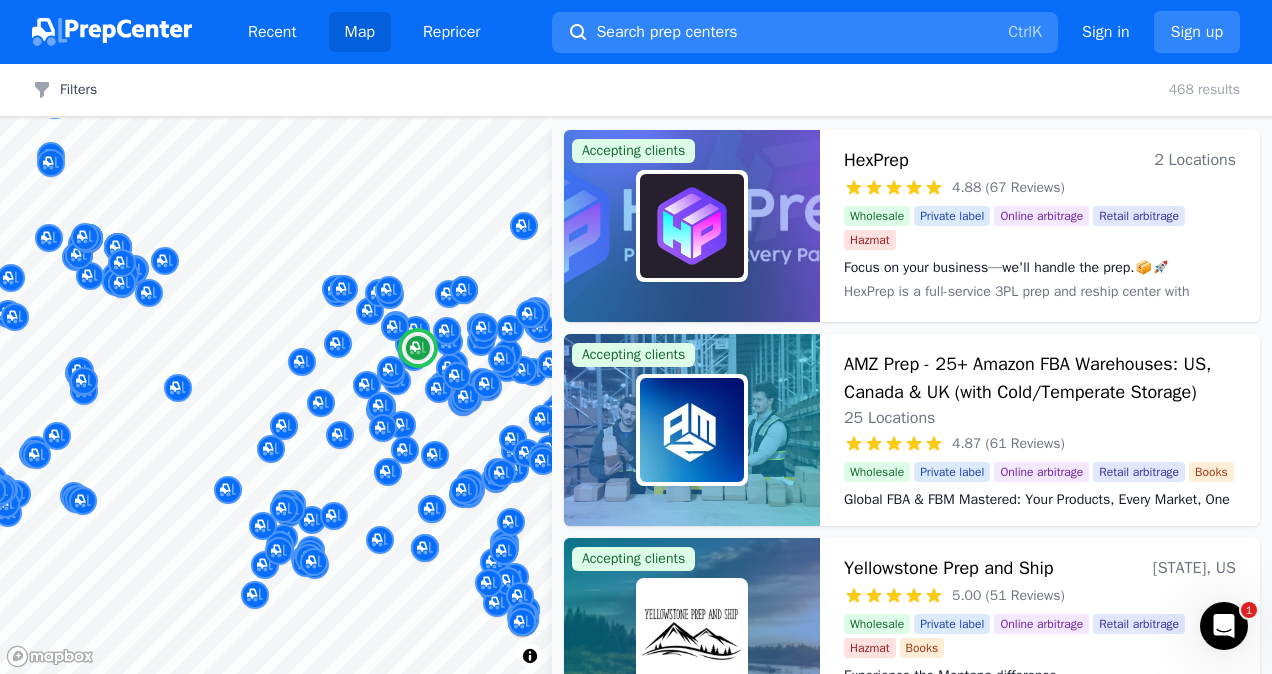 click on "HexPrep" at bounding box center [876, 160] 